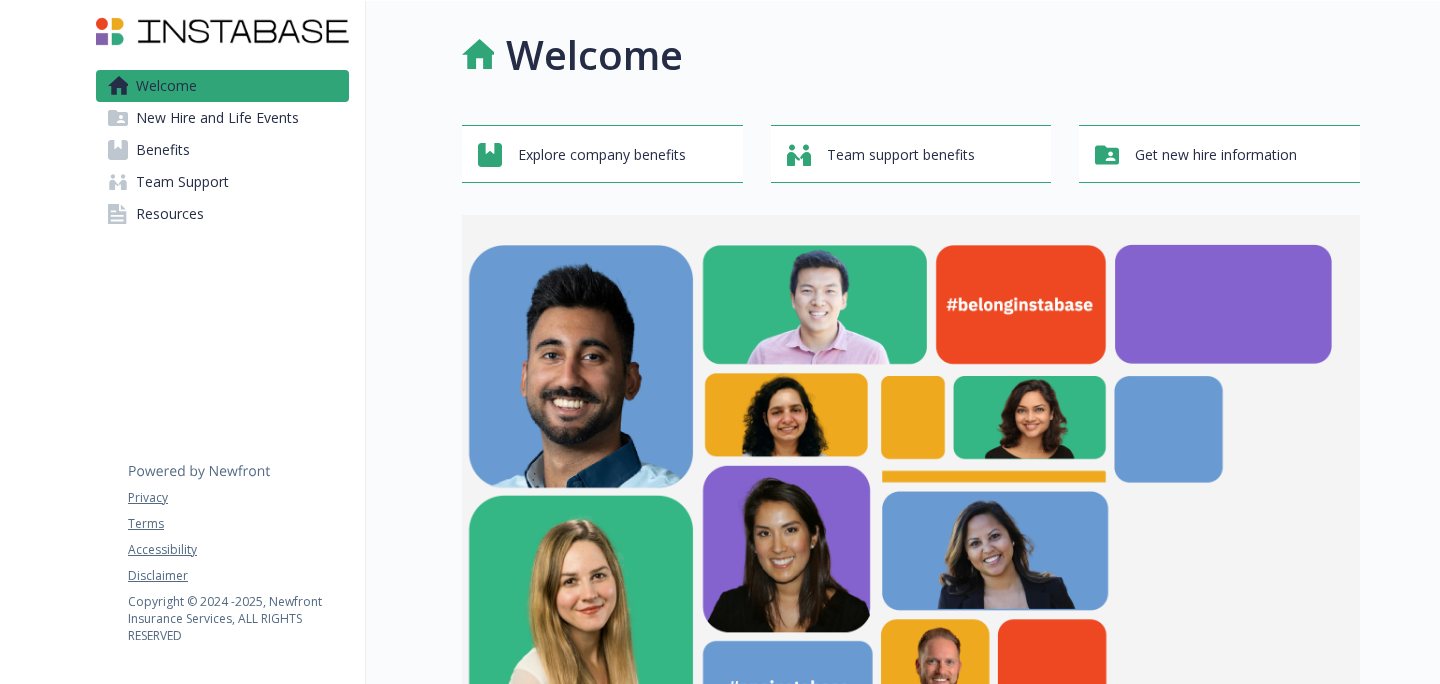 scroll, scrollTop: 0, scrollLeft: 0, axis: both 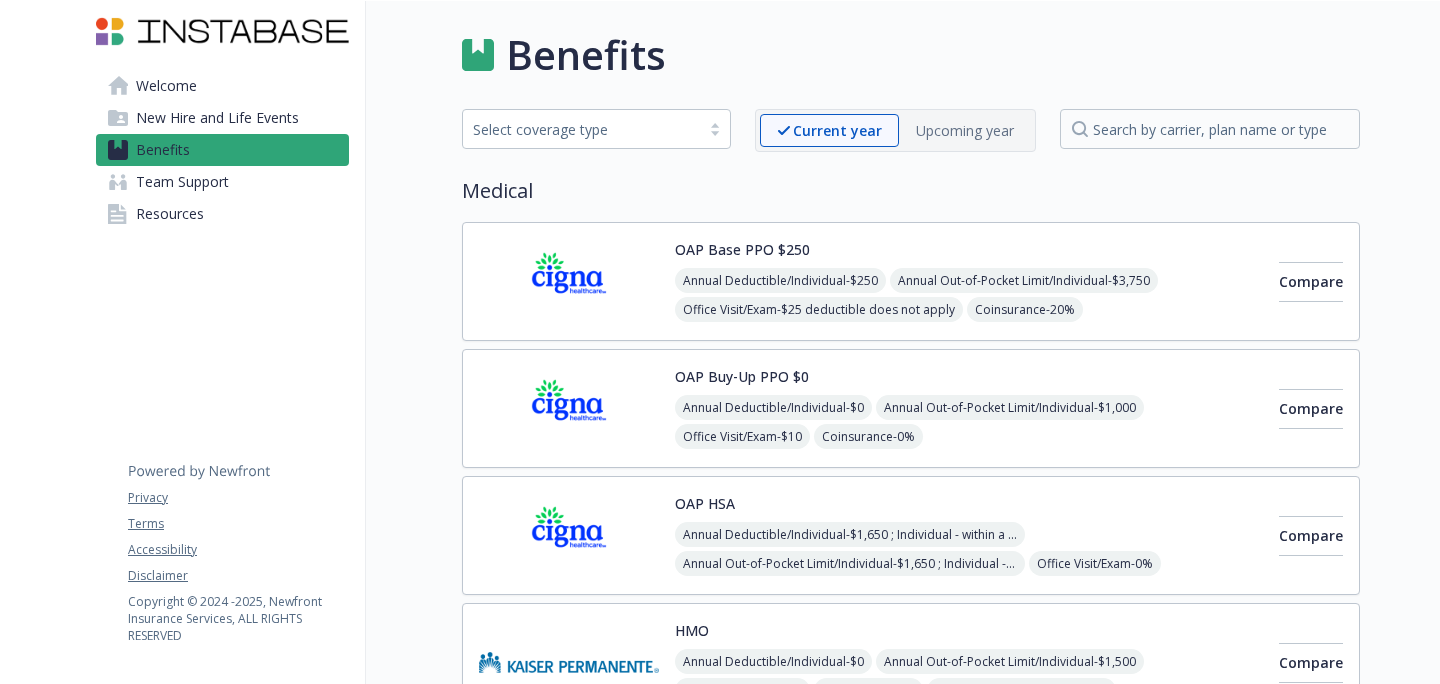 click at bounding box center [569, 281] 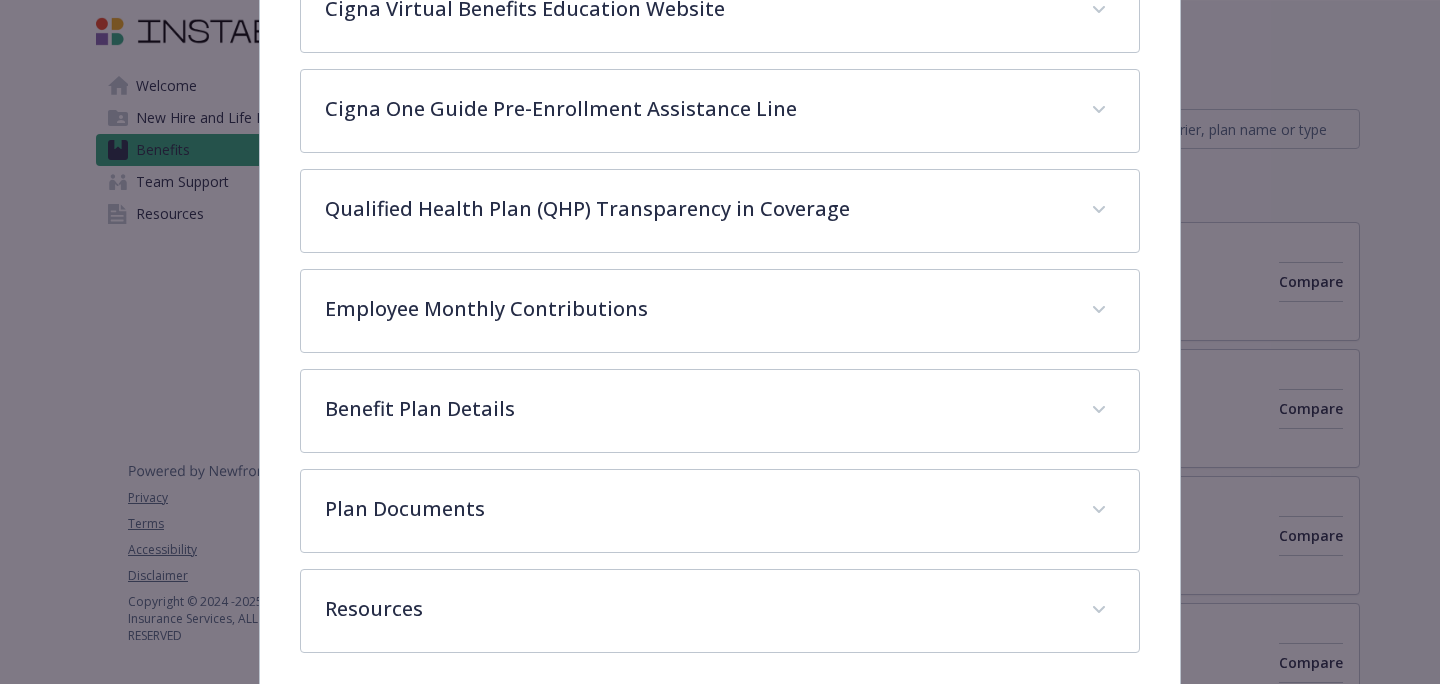 scroll, scrollTop: 750, scrollLeft: 0, axis: vertical 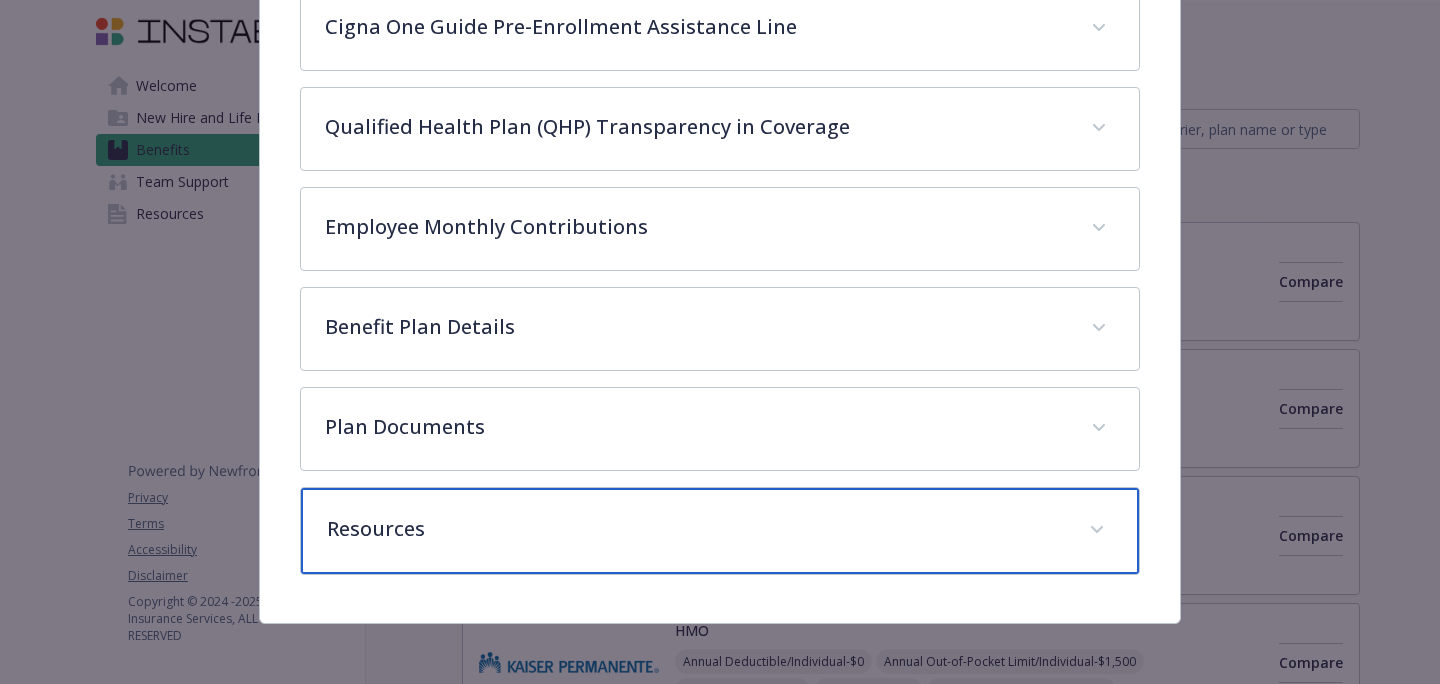 click on "Resources" at bounding box center [696, 529] 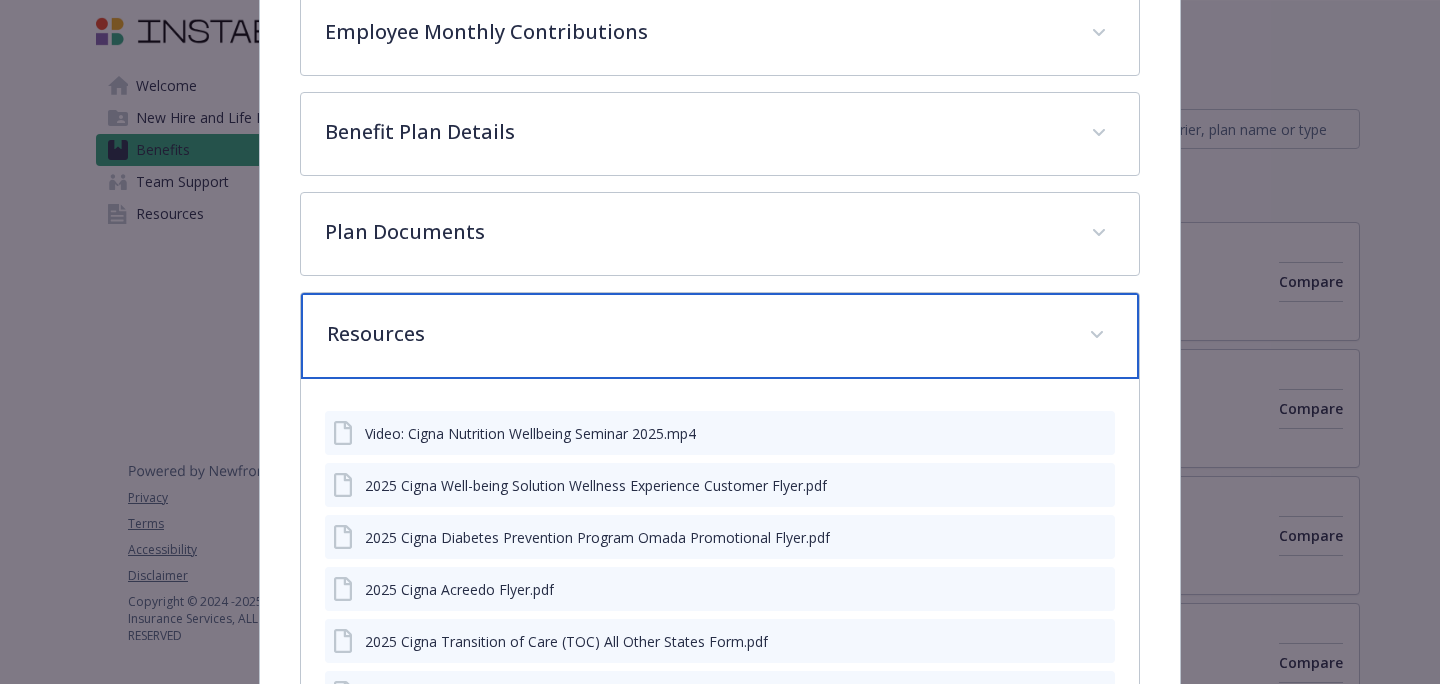 scroll, scrollTop: 1106, scrollLeft: 0, axis: vertical 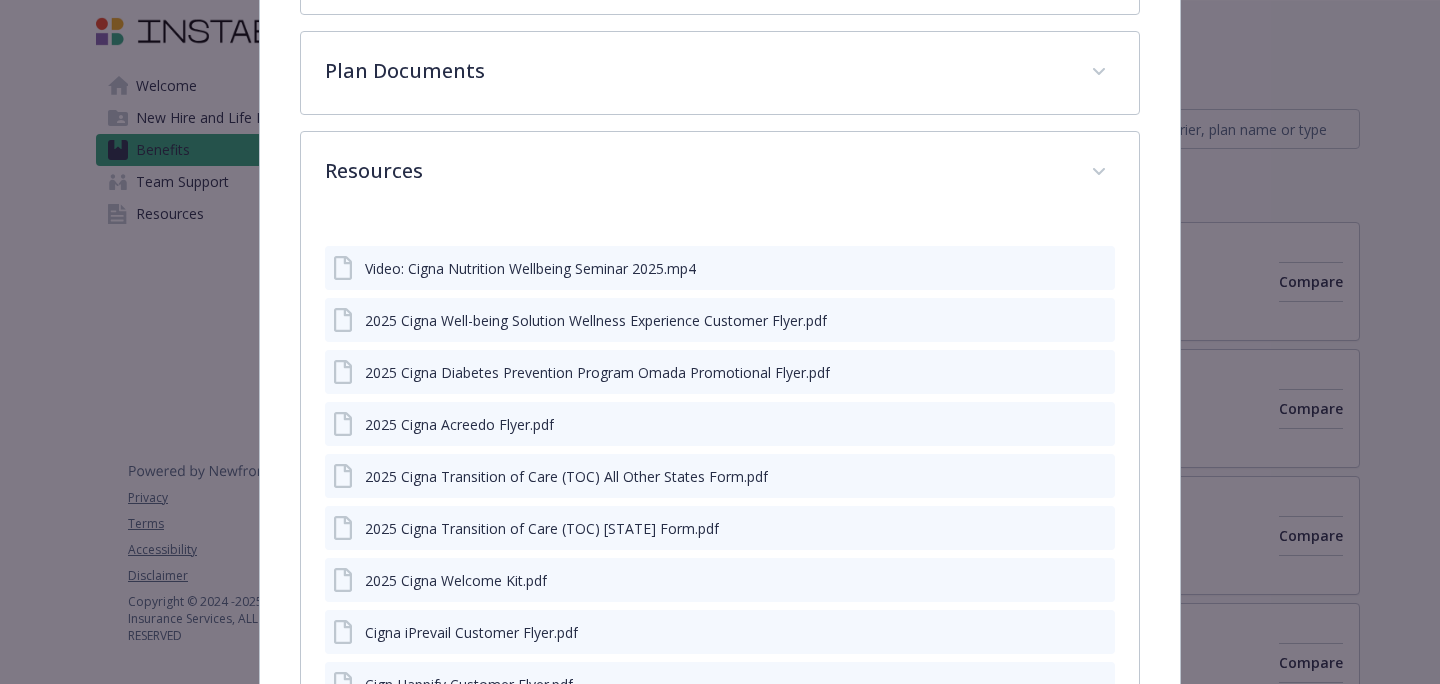 click 